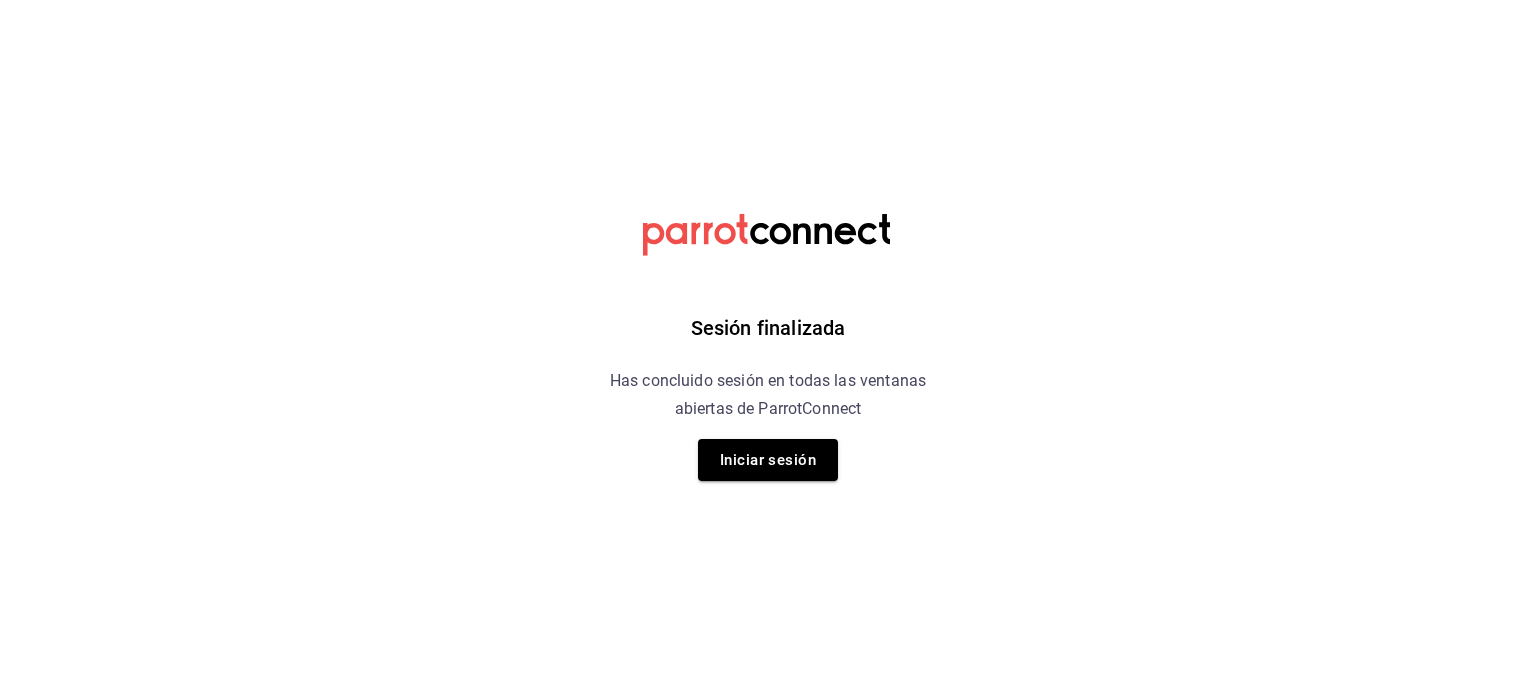 scroll, scrollTop: 0, scrollLeft: 0, axis: both 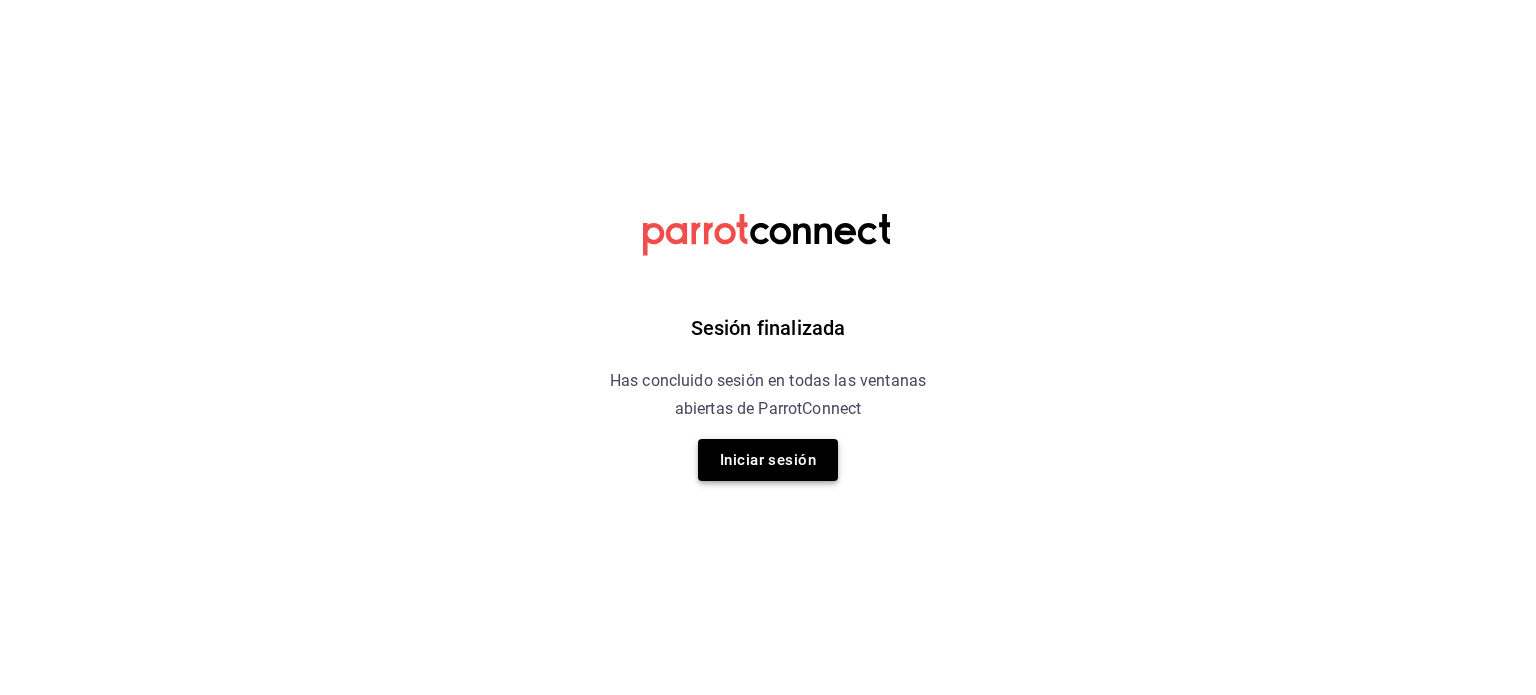 click on "Iniciar sesión" at bounding box center [768, 460] 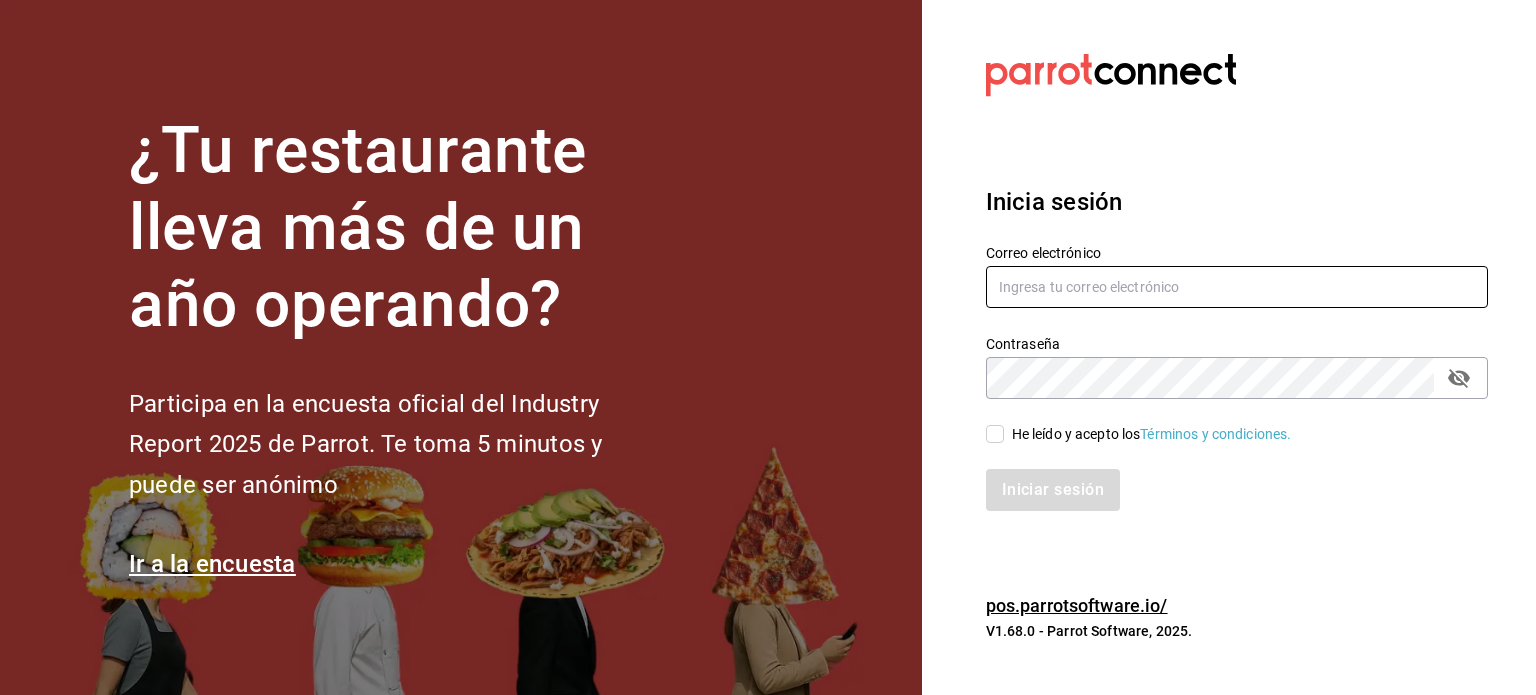 type on "operacioncocina@cafedelprofesor.mx" 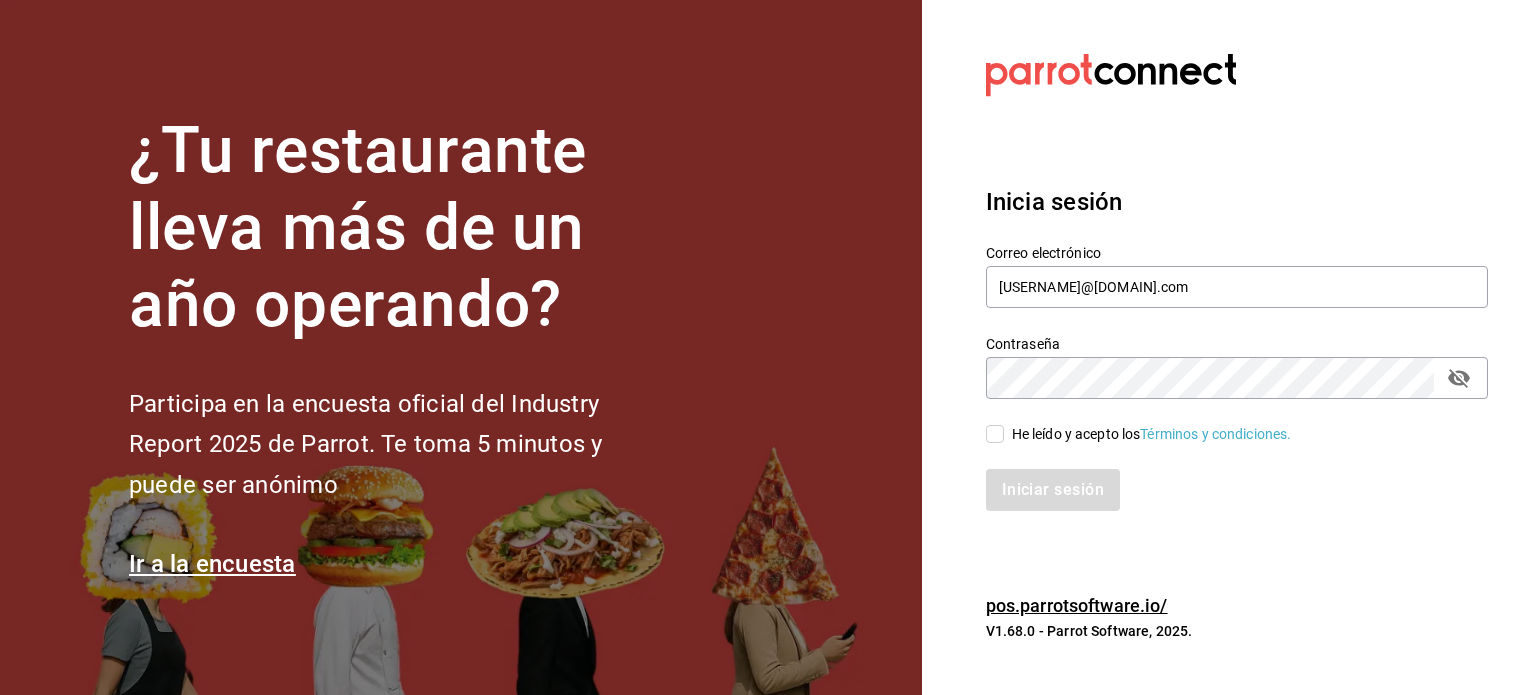 click on "He leído y acepto los  Términos y condiciones." at bounding box center (995, 434) 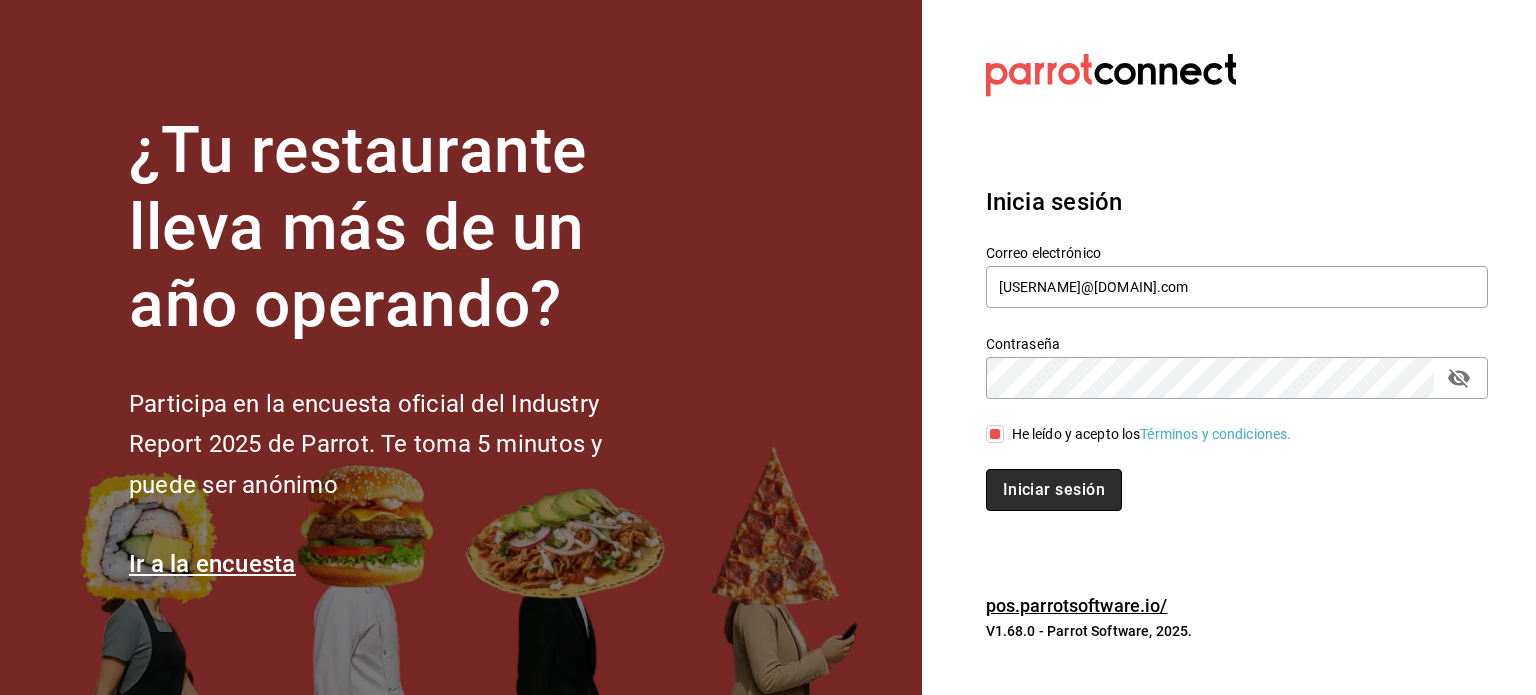 click on "Iniciar sesión" at bounding box center [1054, 490] 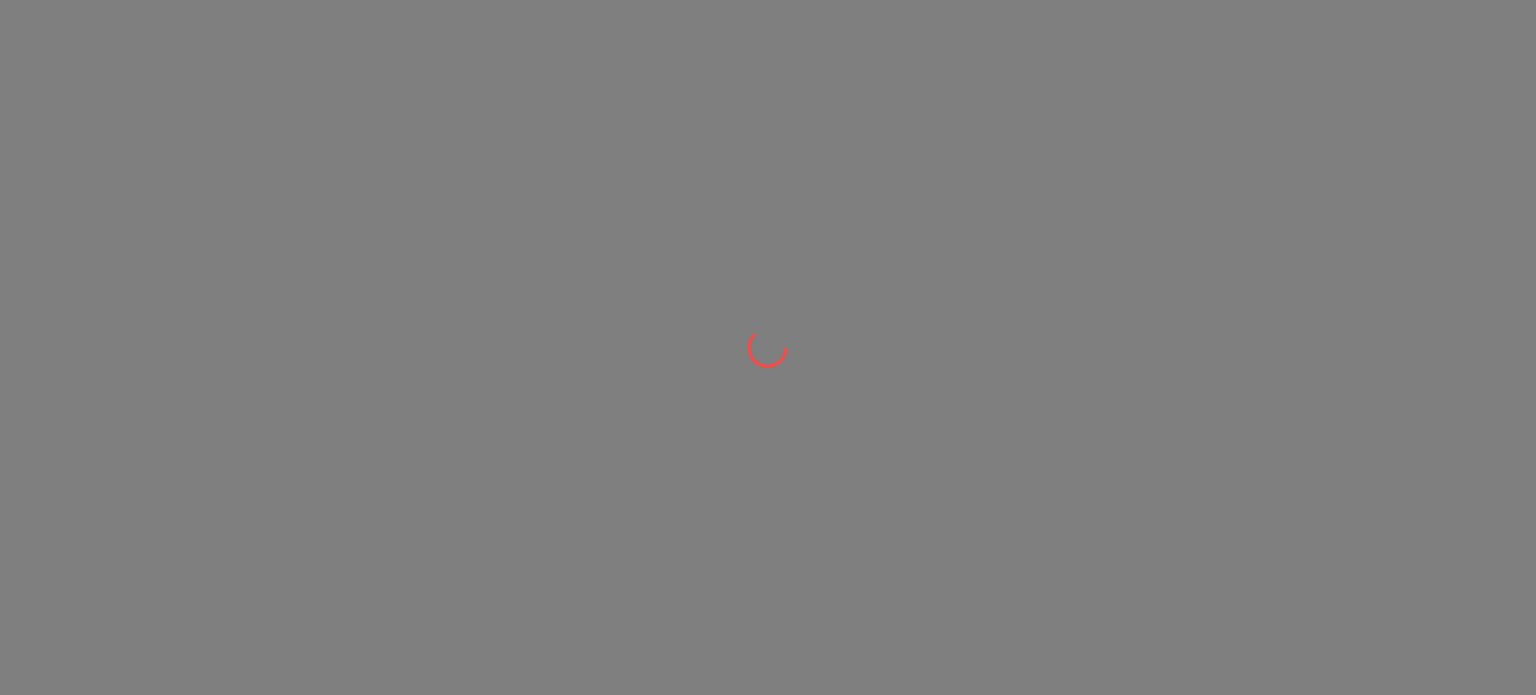 scroll, scrollTop: 0, scrollLeft: 0, axis: both 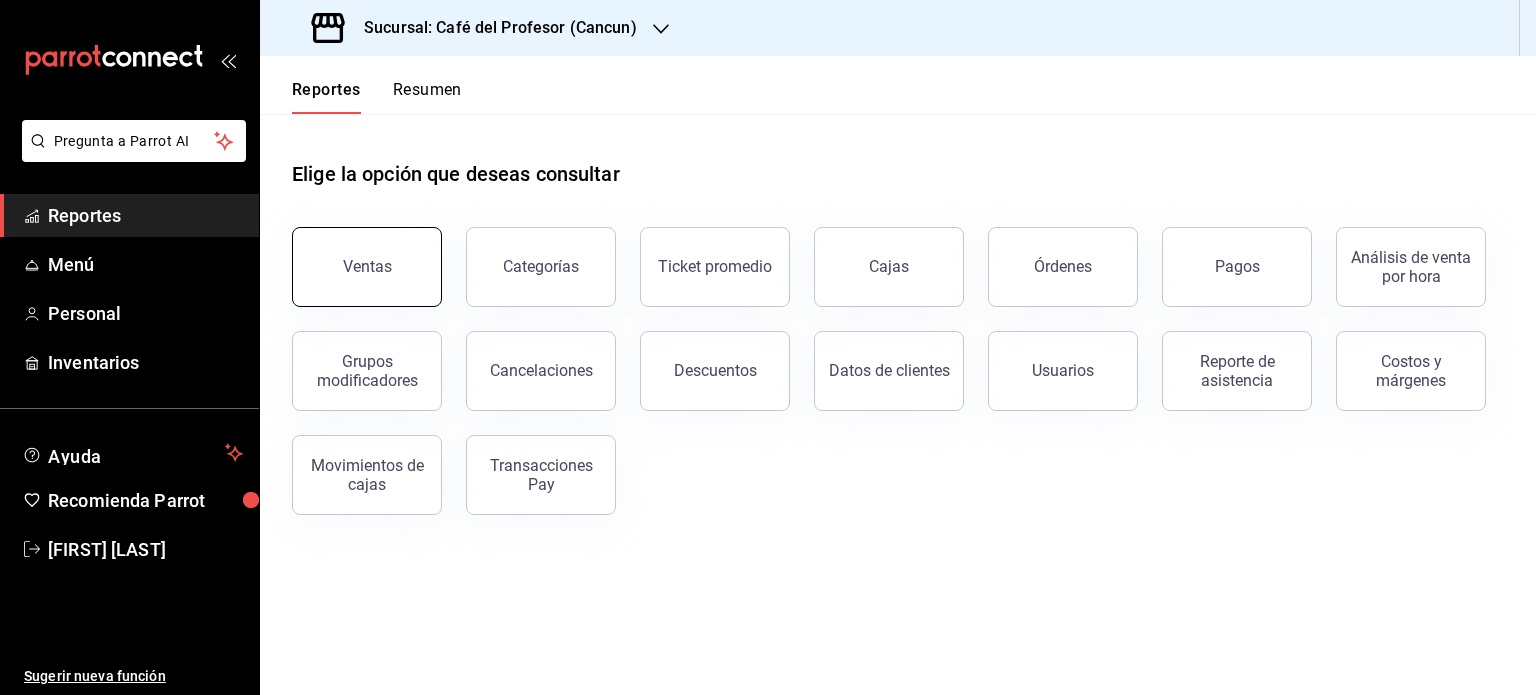 click on "Ventas" at bounding box center (367, 267) 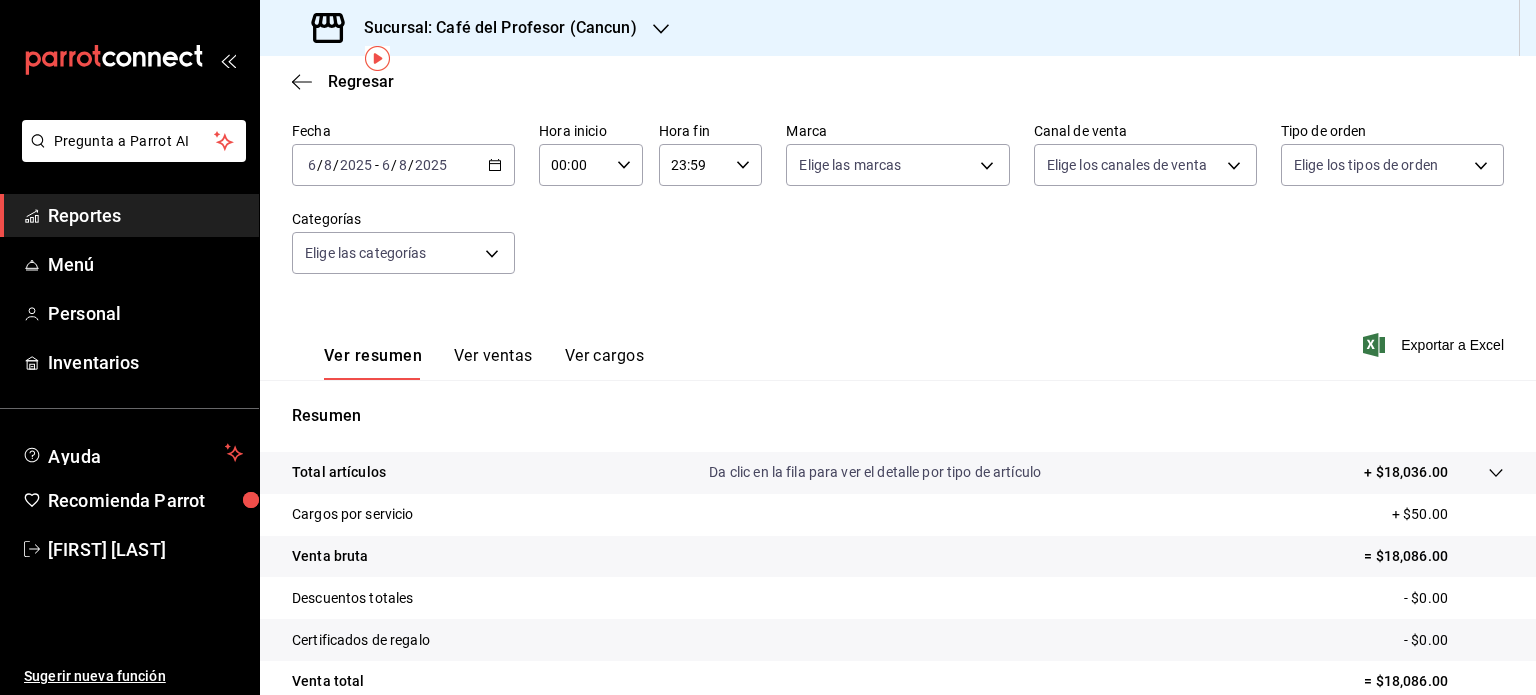 scroll, scrollTop: 0, scrollLeft: 0, axis: both 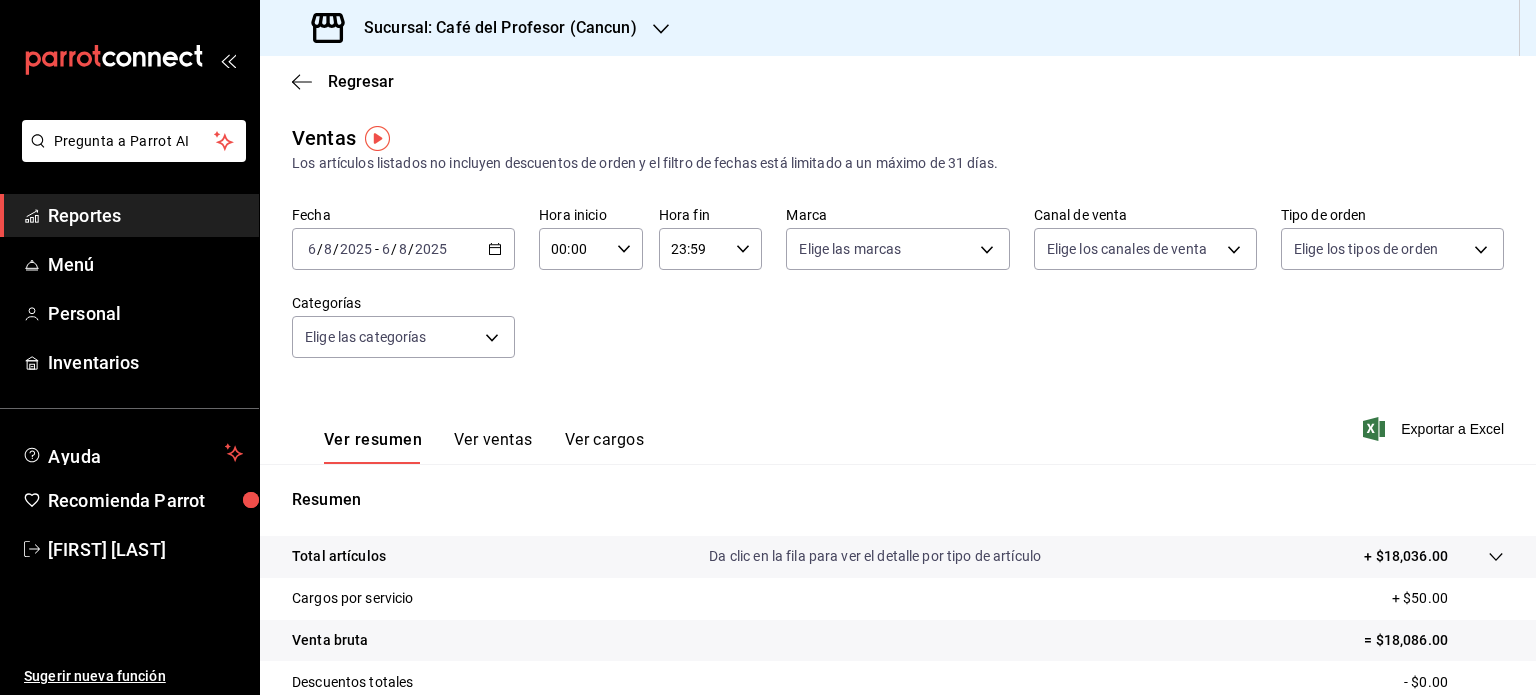 click on "Sucursal: Café del Profesor (Cancun)" at bounding box center (476, 28) 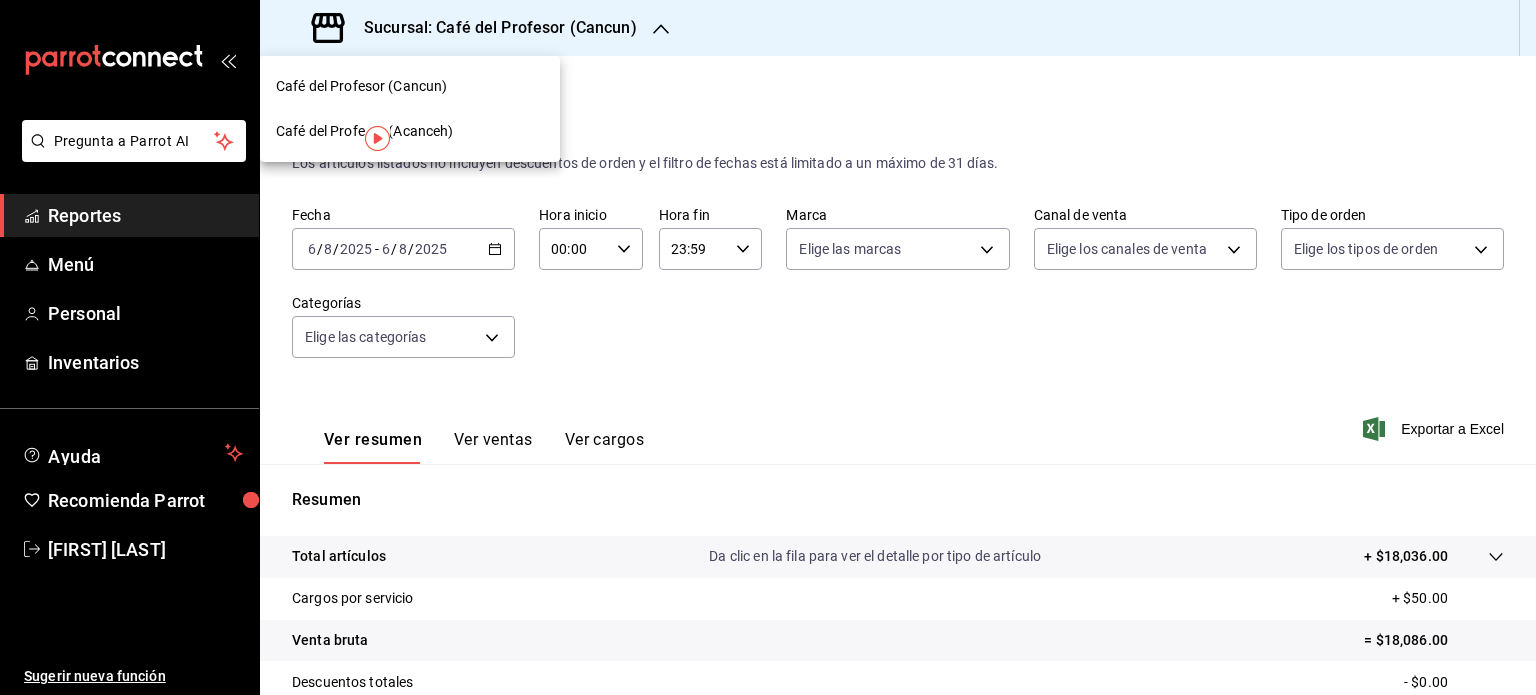 click on "Café del Profesor (Acanceh)" at bounding box center [365, 131] 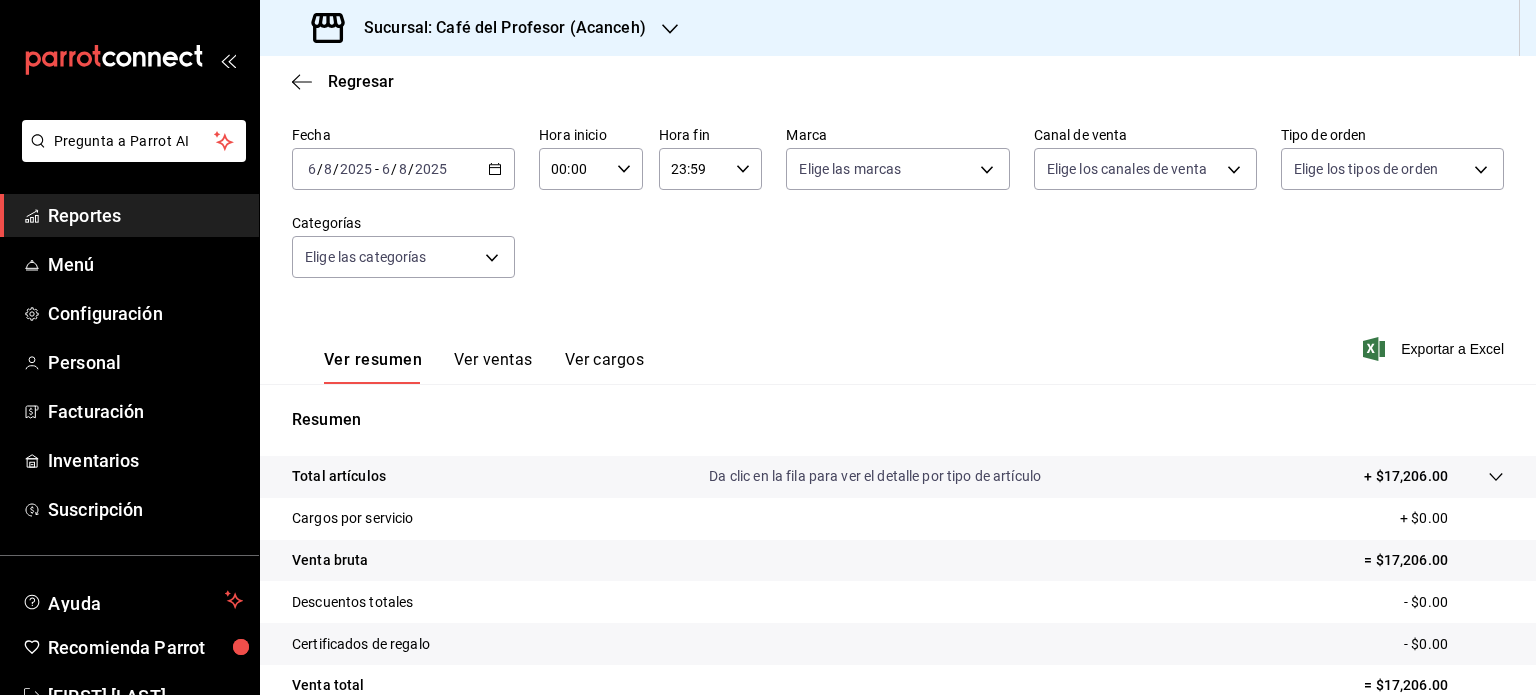 scroll, scrollTop: 0, scrollLeft: 0, axis: both 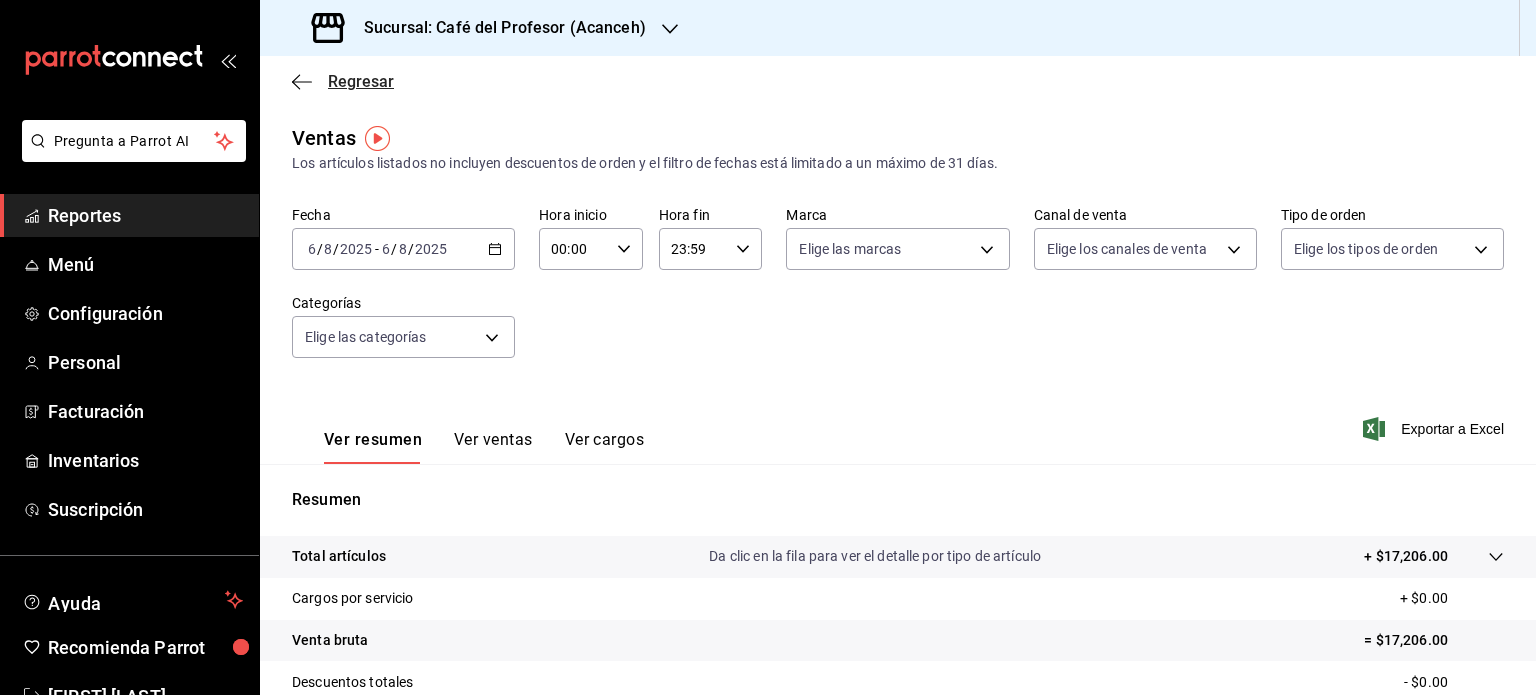 click 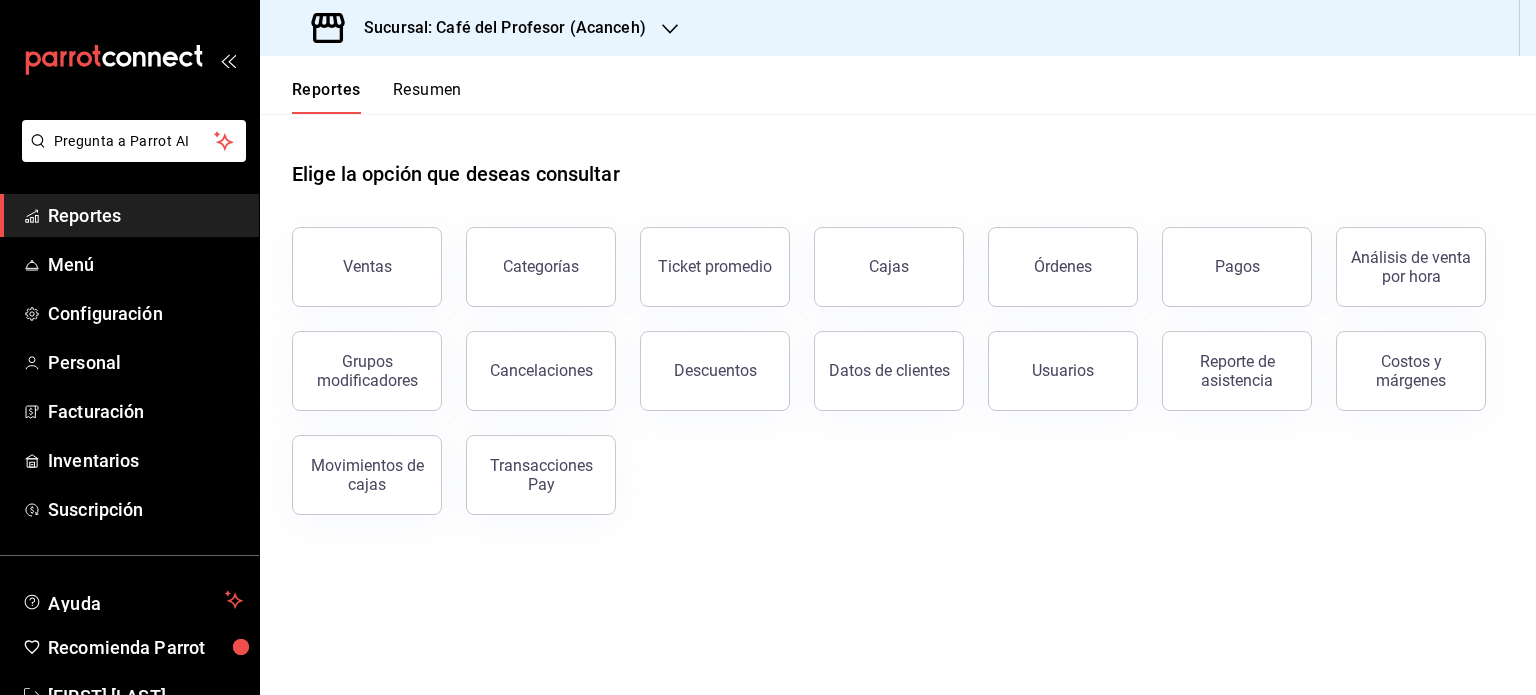 click on "Resumen" at bounding box center [427, 97] 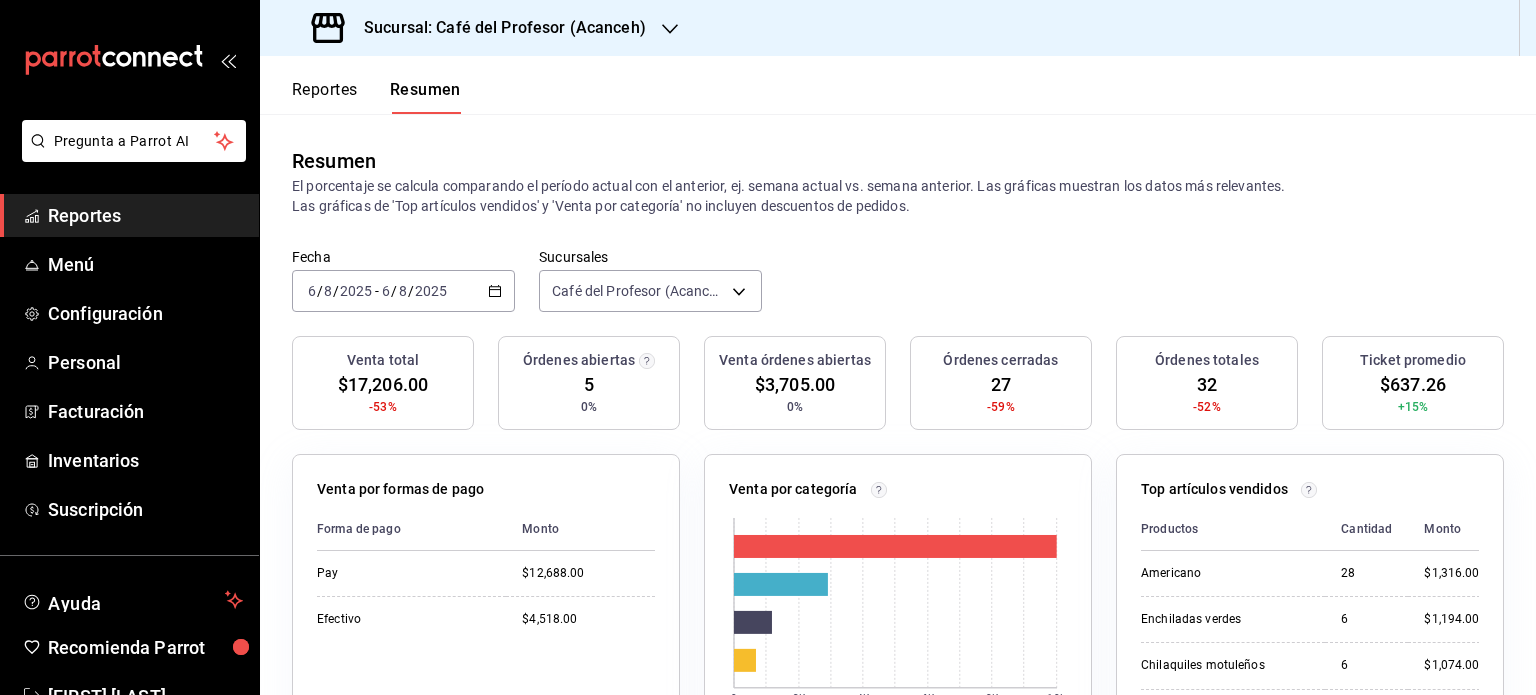 click 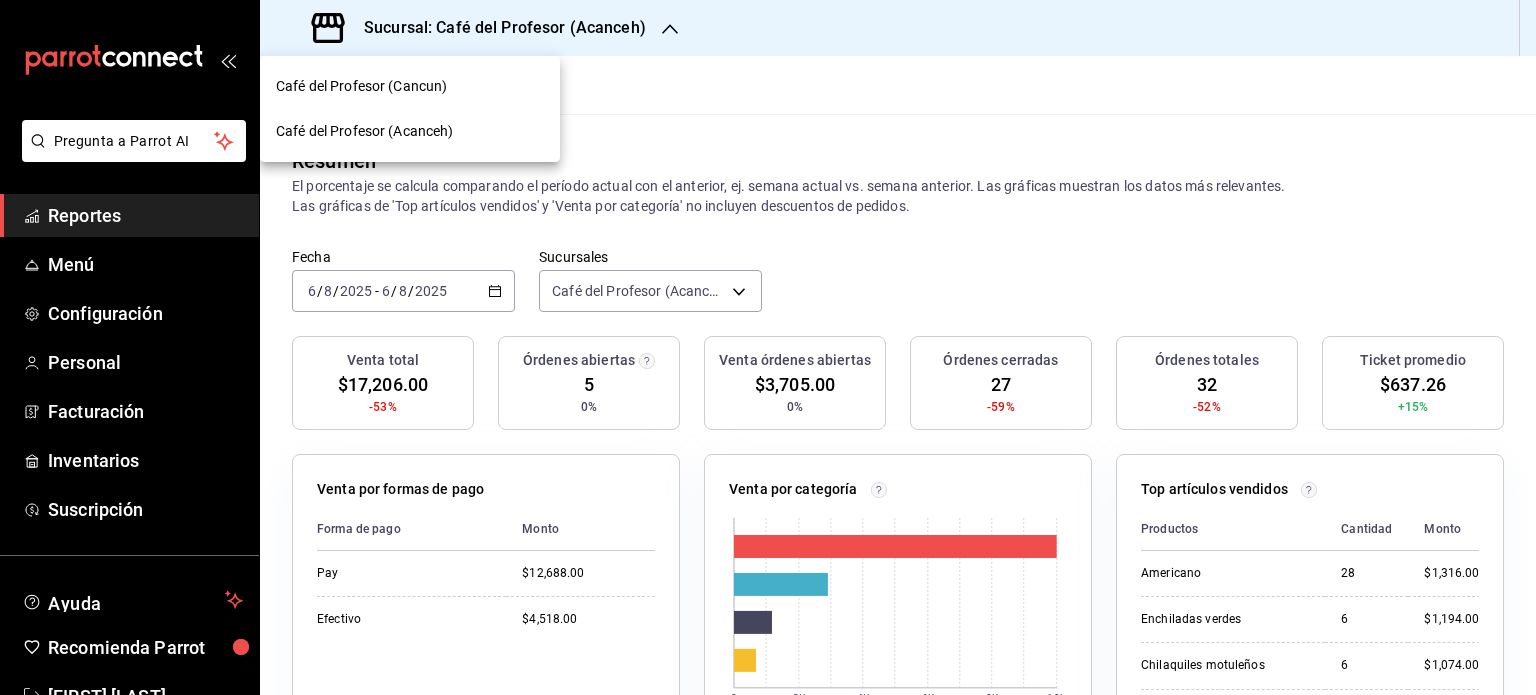 click on "Café del Profesor (Cancun)" at bounding box center [410, 86] 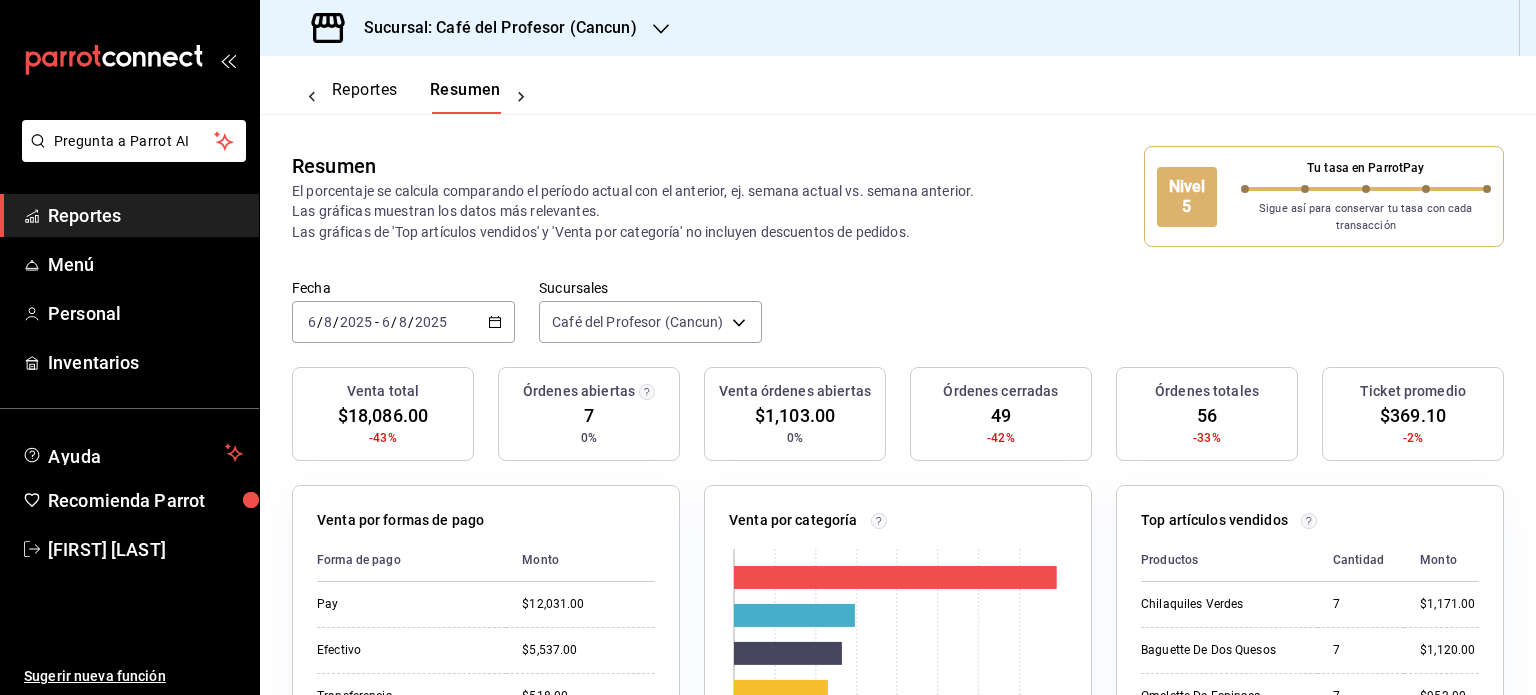 click on "Reportes" at bounding box center [365, 97] 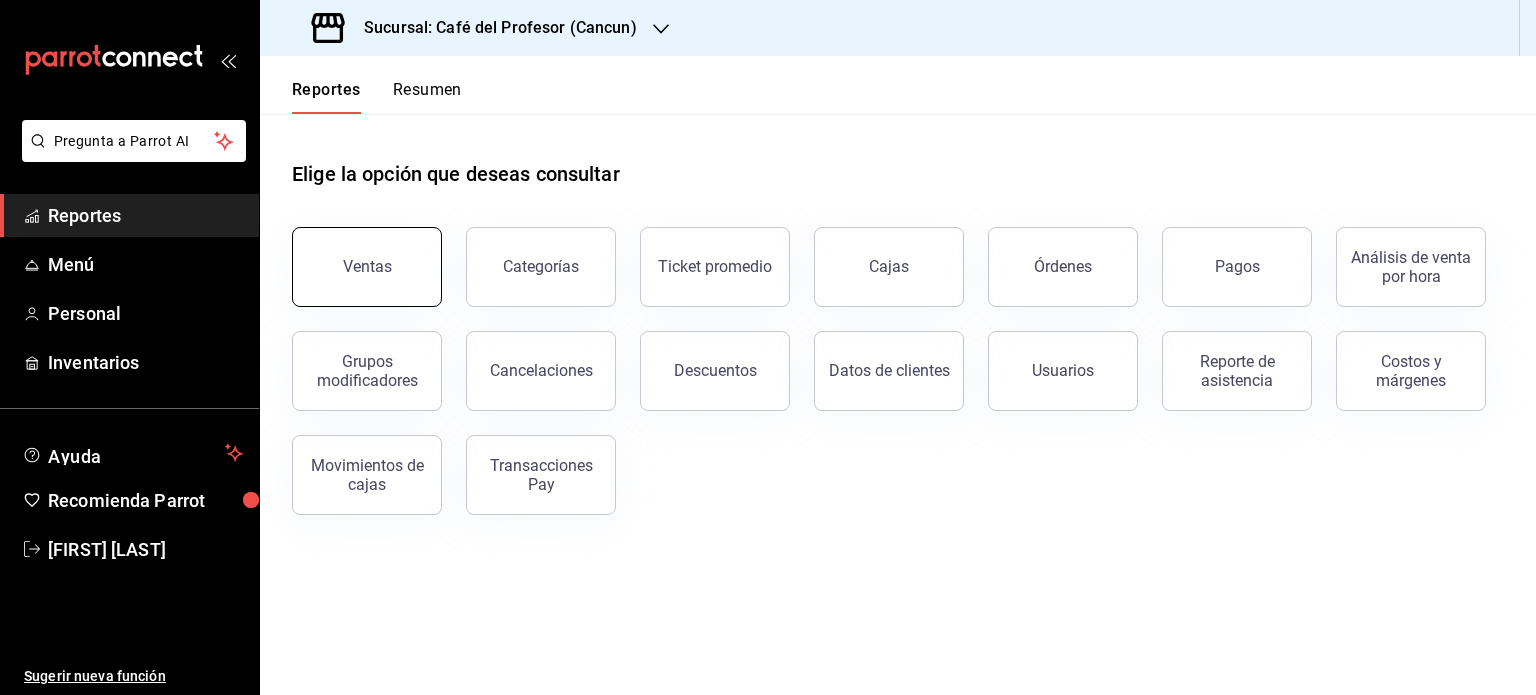click on "Ventas" at bounding box center (367, 267) 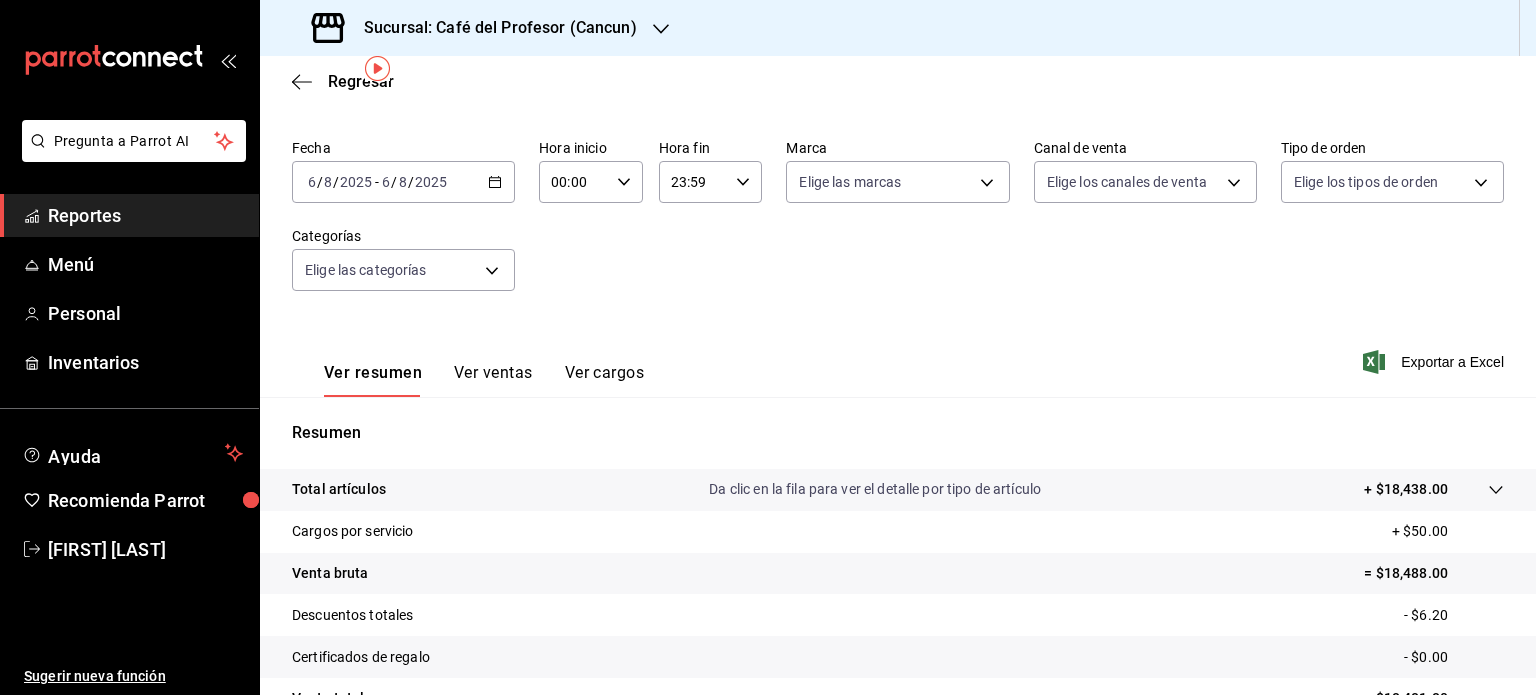 scroll, scrollTop: 0, scrollLeft: 0, axis: both 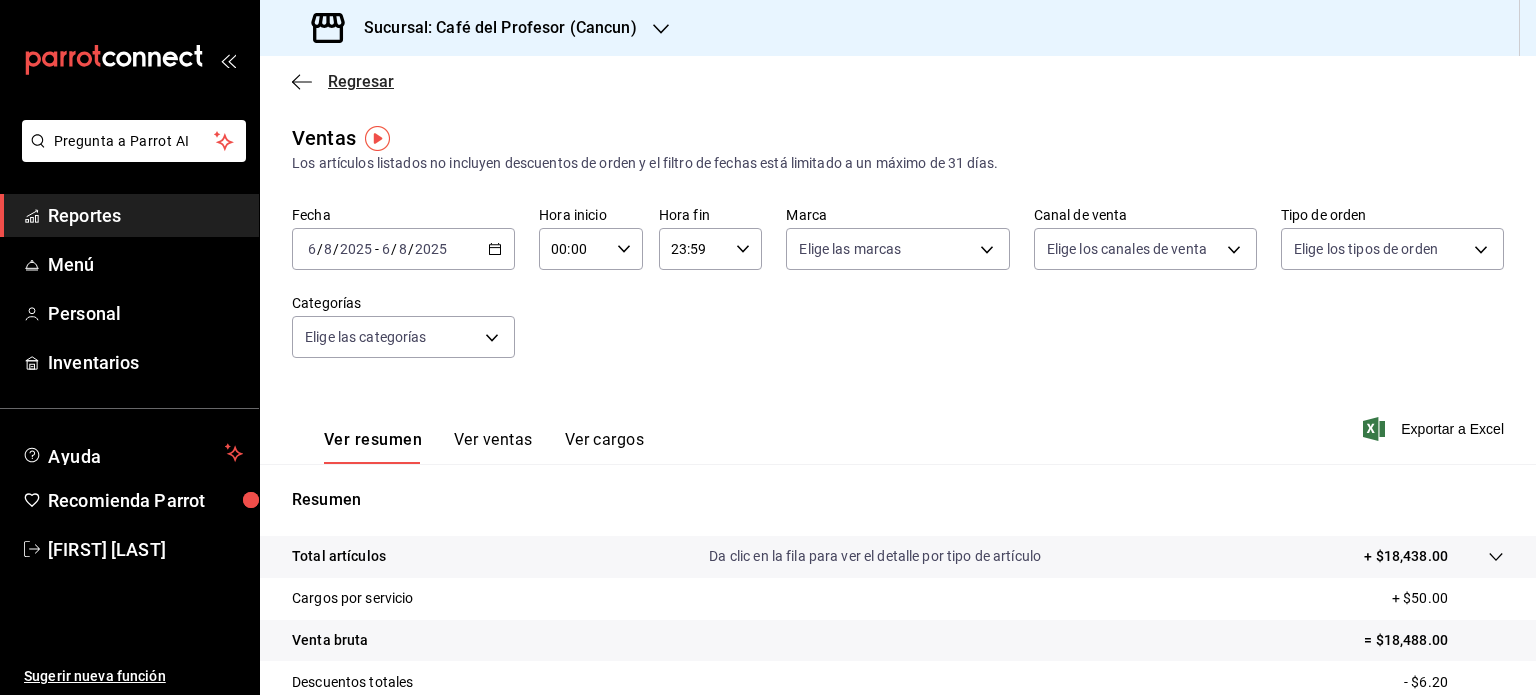 click 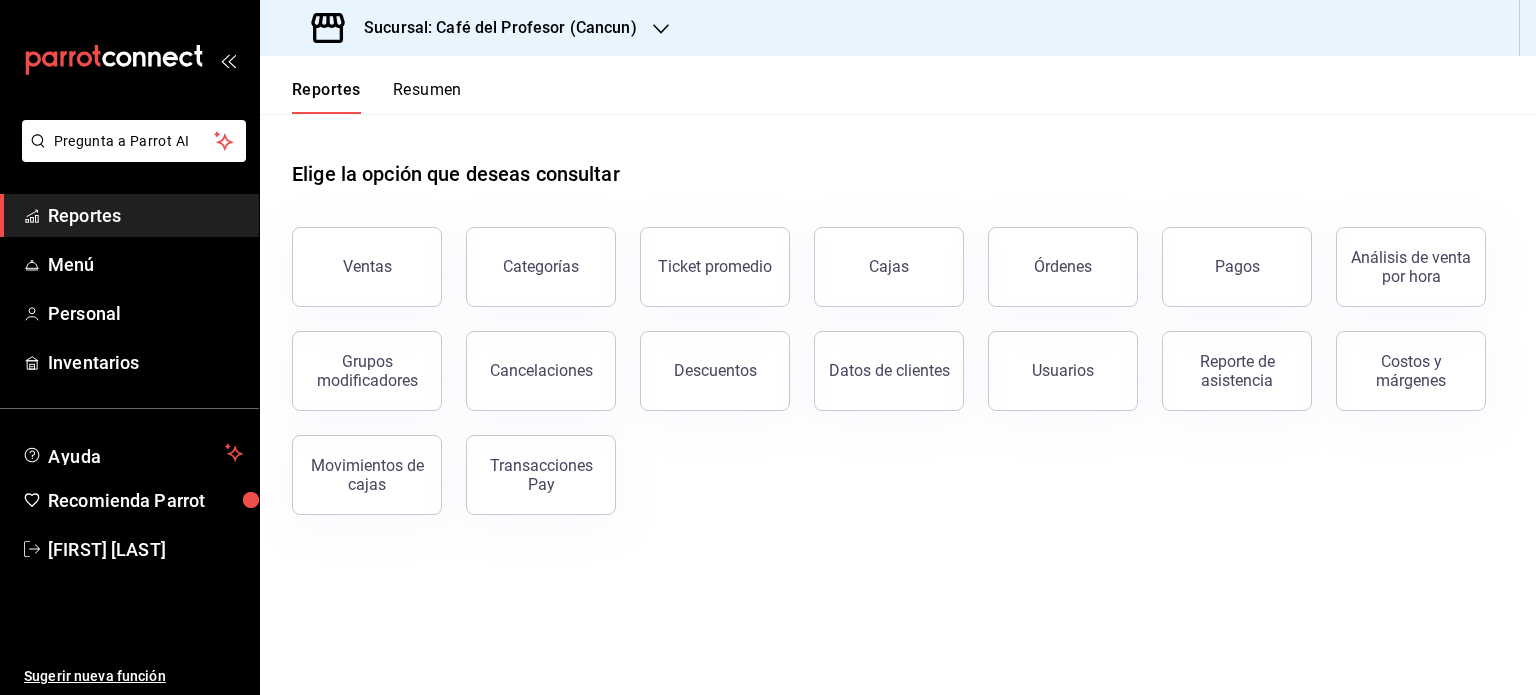 click on "Resumen" at bounding box center [427, 97] 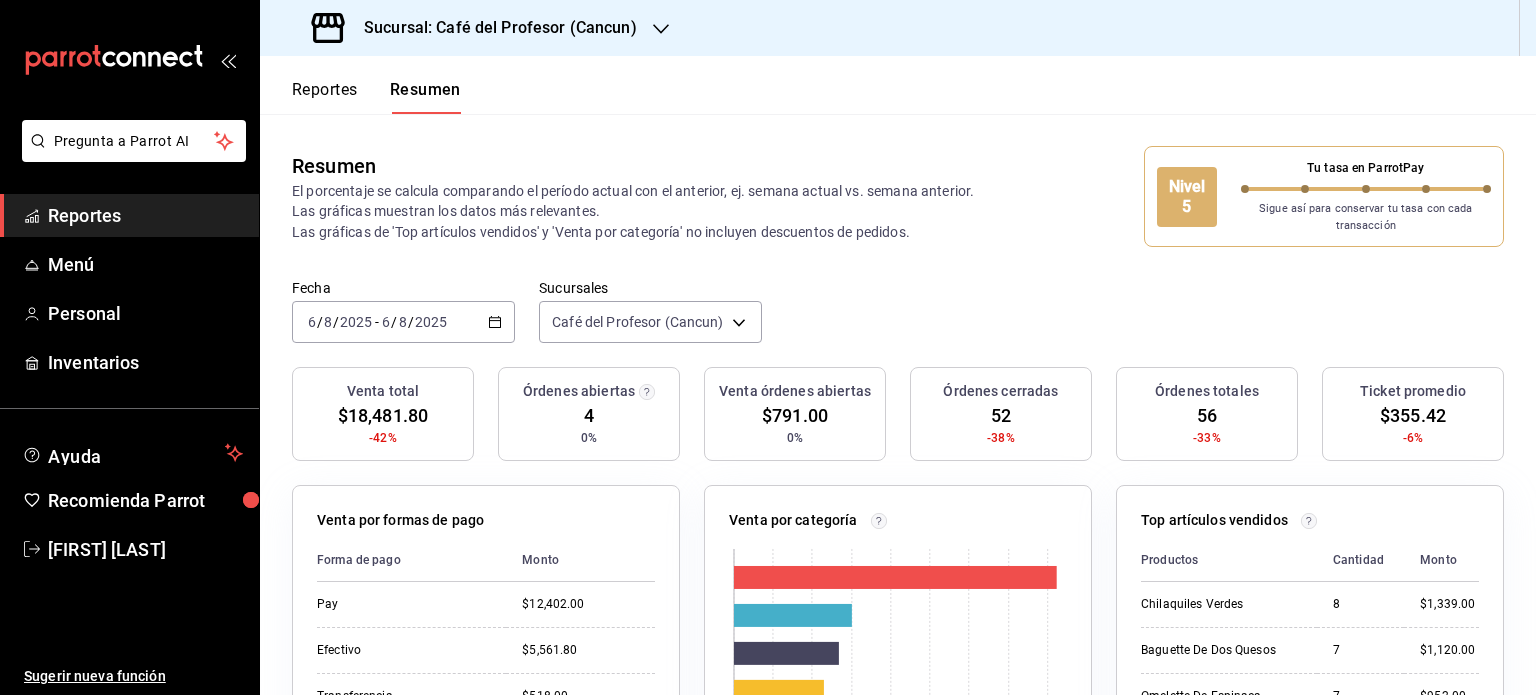 click 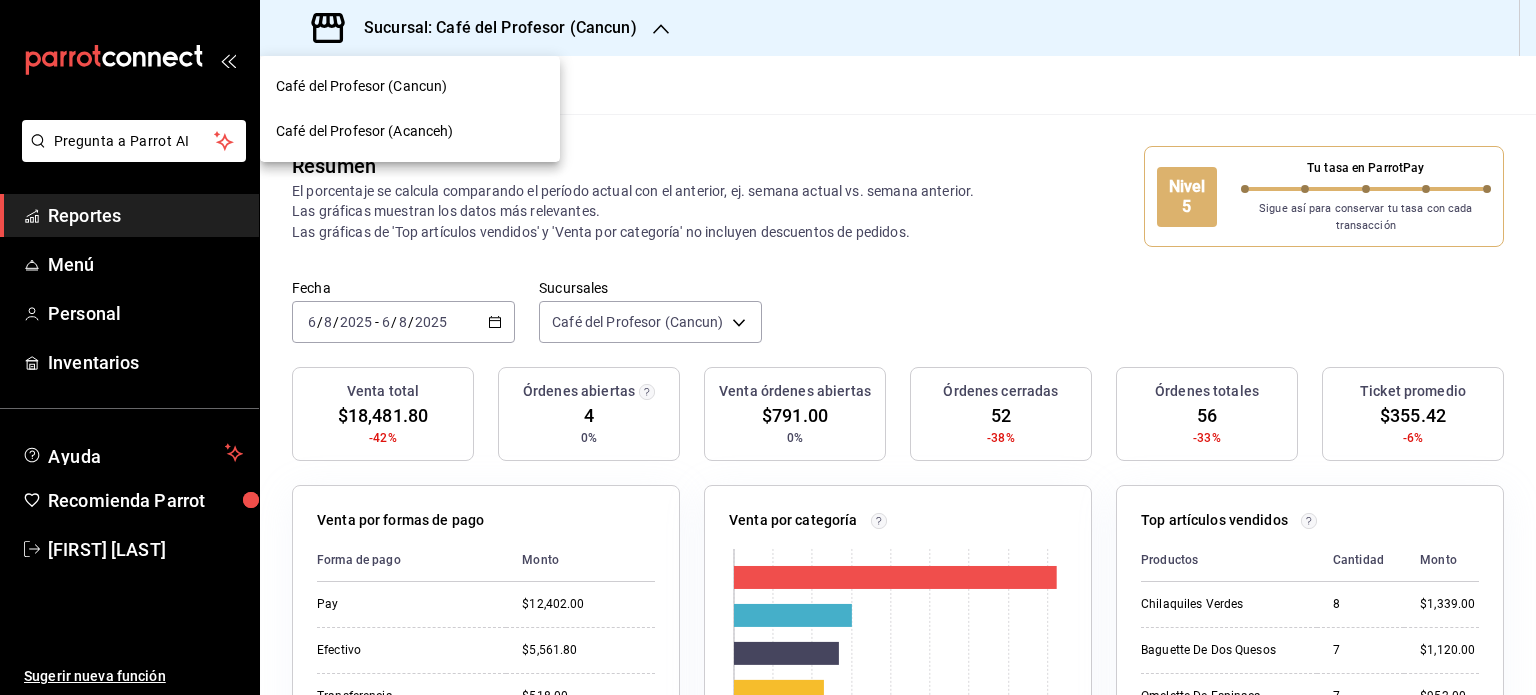click on "Café del Profesor (Acanceh)" at bounding box center [410, 131] 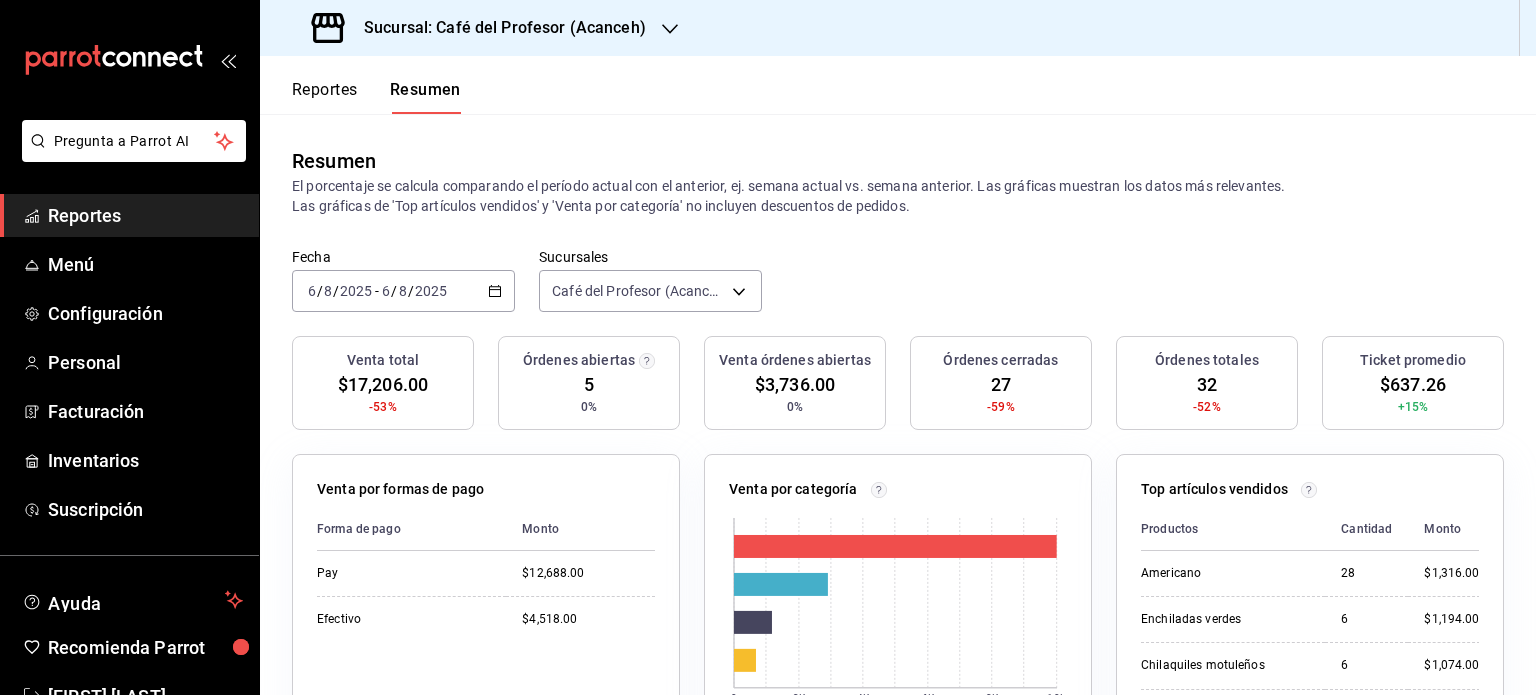 click on "Reportes" at bounding box center [325, 97] 